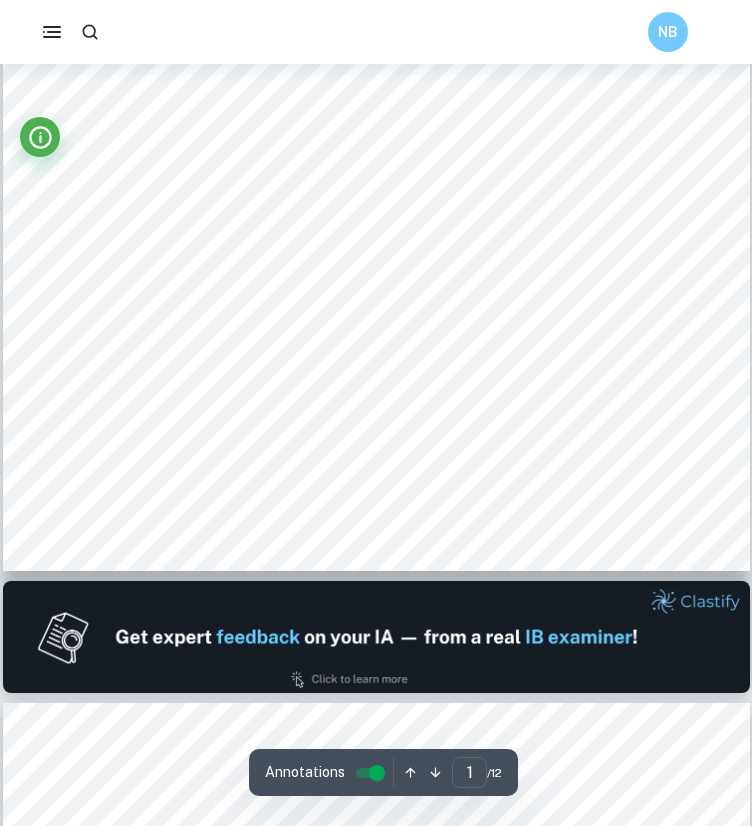scroll, scrollTop: 480, scrollLeft: 0, axis: vertical 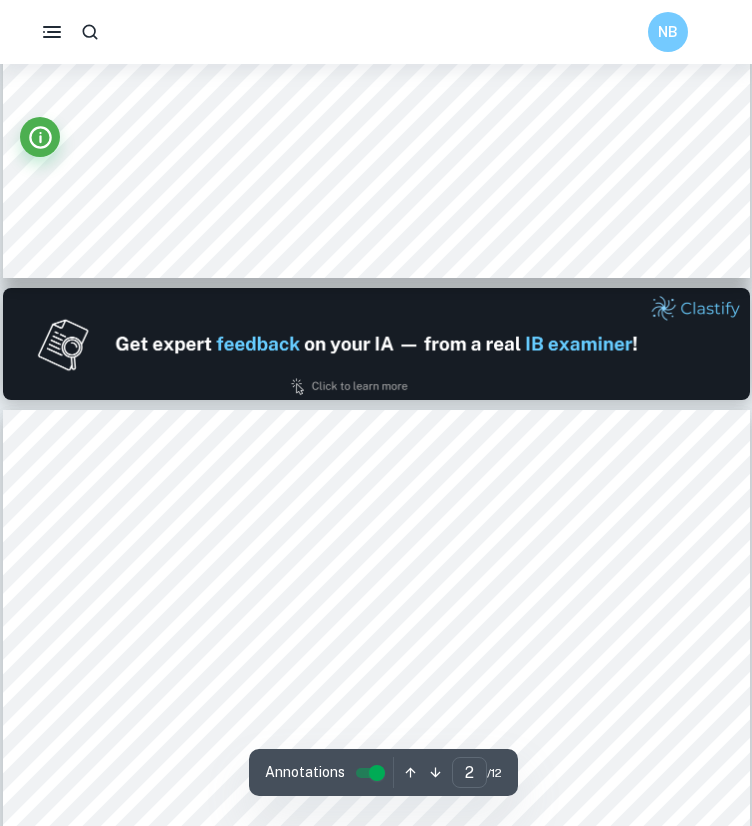 type on "1" 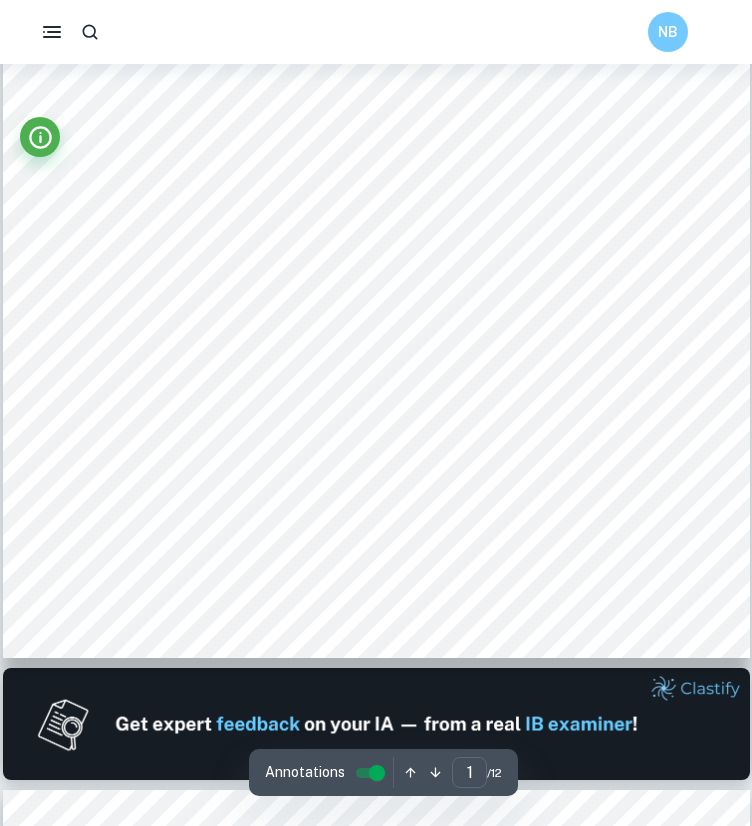 scroll, scrollTop: 371, scrollLeft: 0, axis: vertical 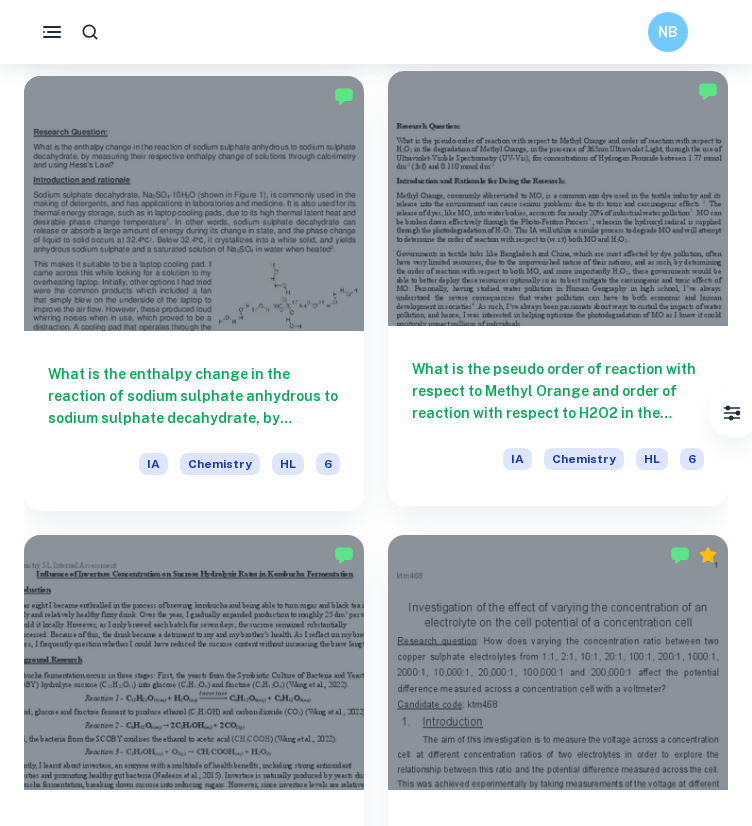 click at bounding box center [558, 198] 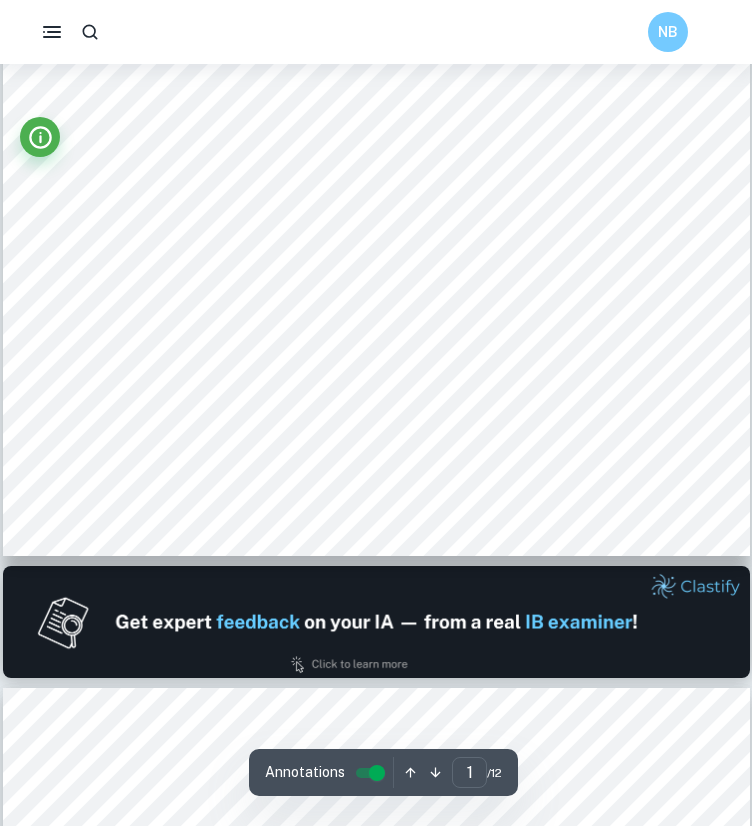 scroll, scrollTop: 495, scrollLeft: 0, axis: vertical 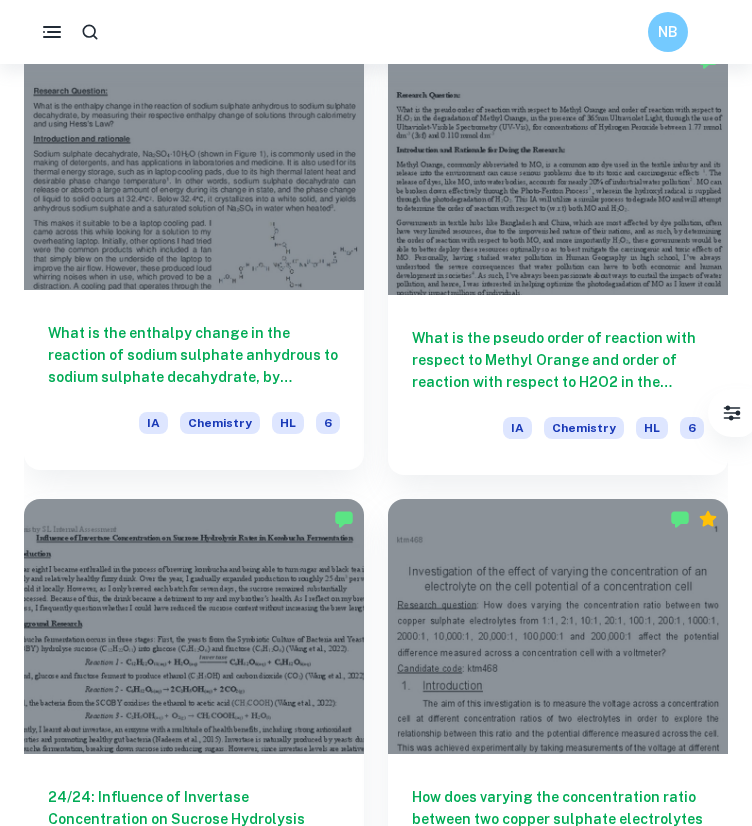 click at bounding box center (194, 162) 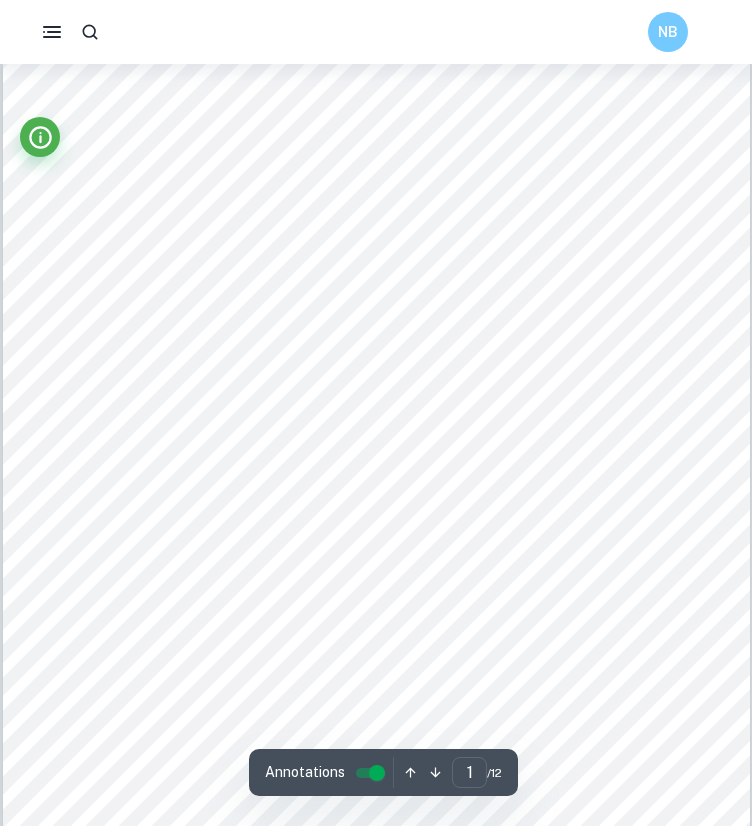 scroll, scrollTop: 40, scrollLeft: 0, axis: vertical 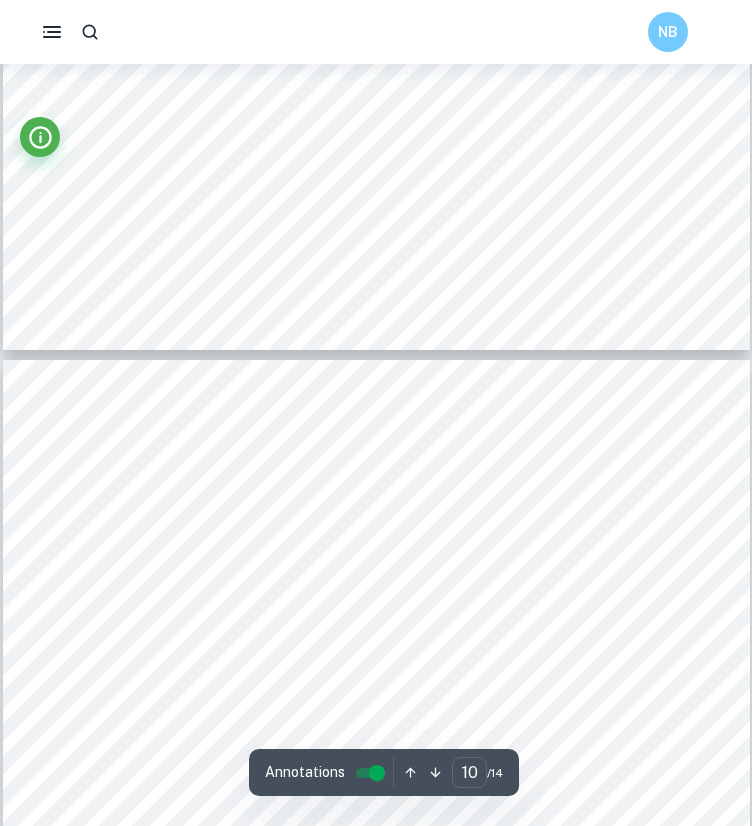 type on "11" 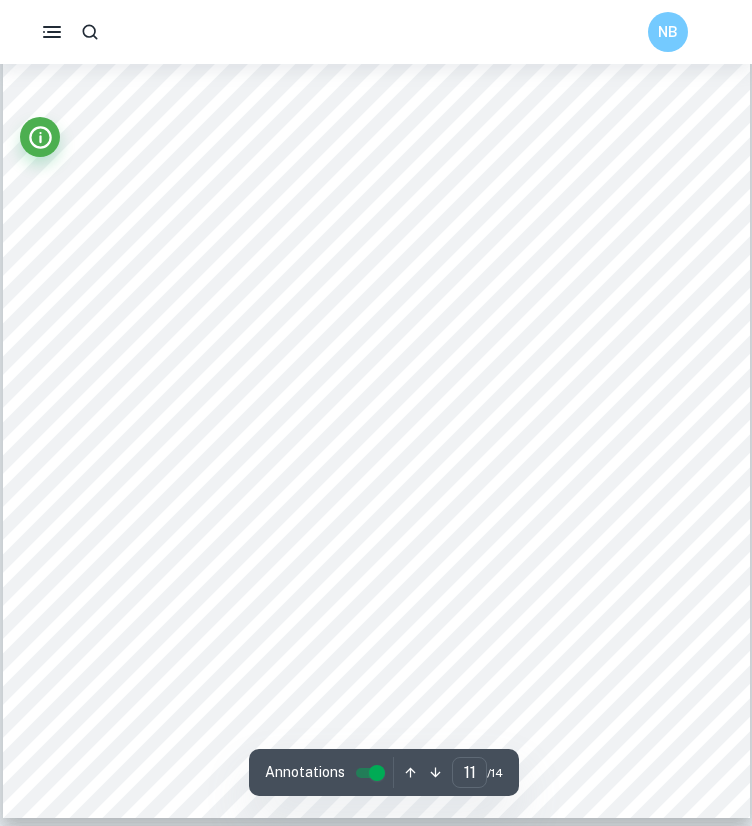 scroll, scrollTop: 11412, scrollLeft: 0, axis: vertical 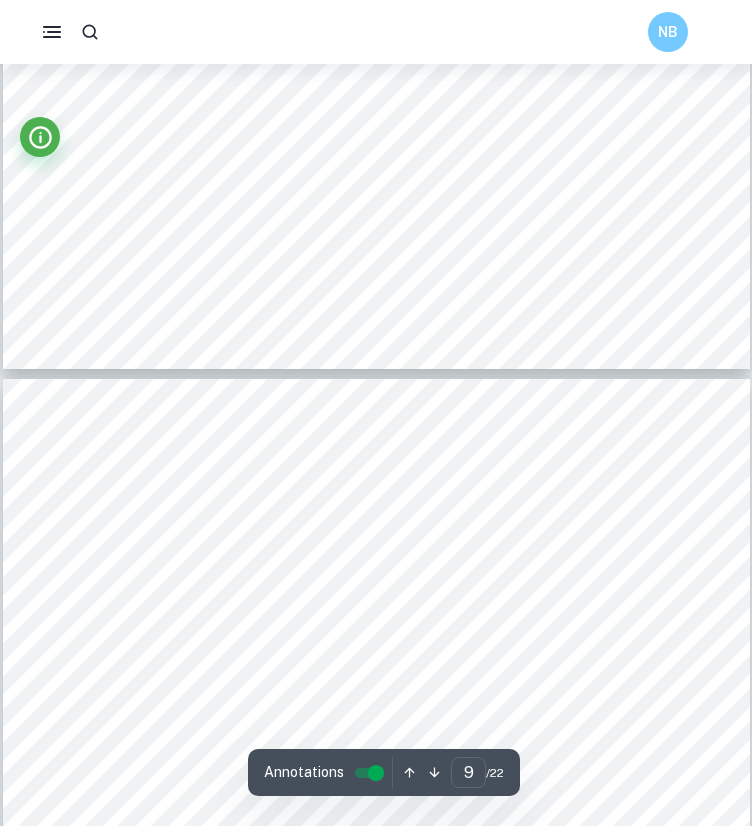 type on "10" 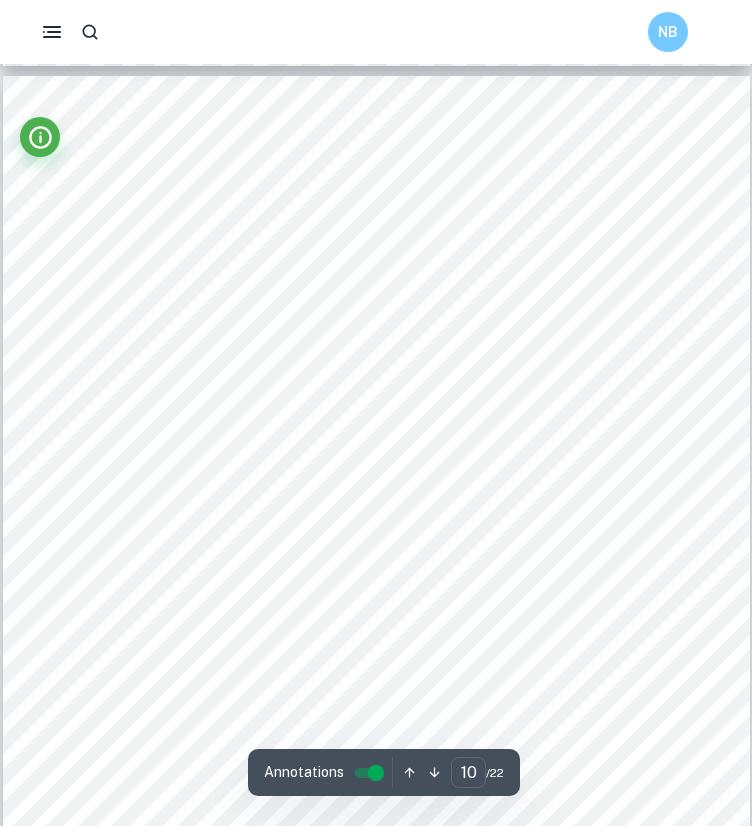 scroll, scrollTop: 9968, scrollLeft: 0, axis: vertical 